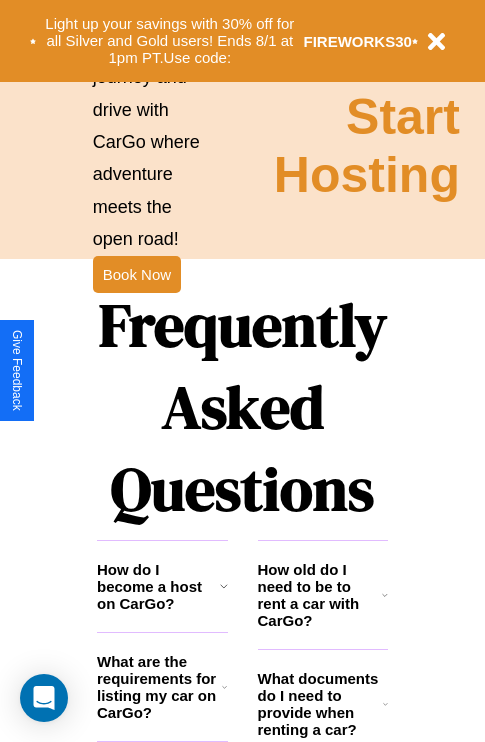 scroll, scrollTop: 2423, scrollLeft: 0, axis: vertical 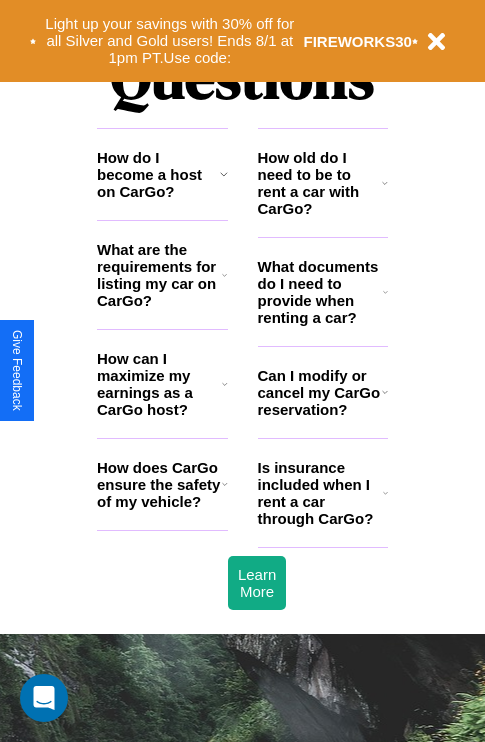 click 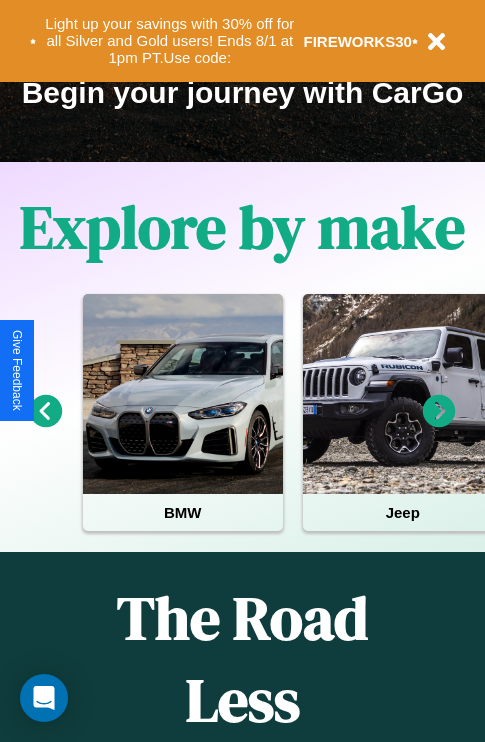 scroll, scrollTop: 308, scrollLeft: 0, axis: vertical 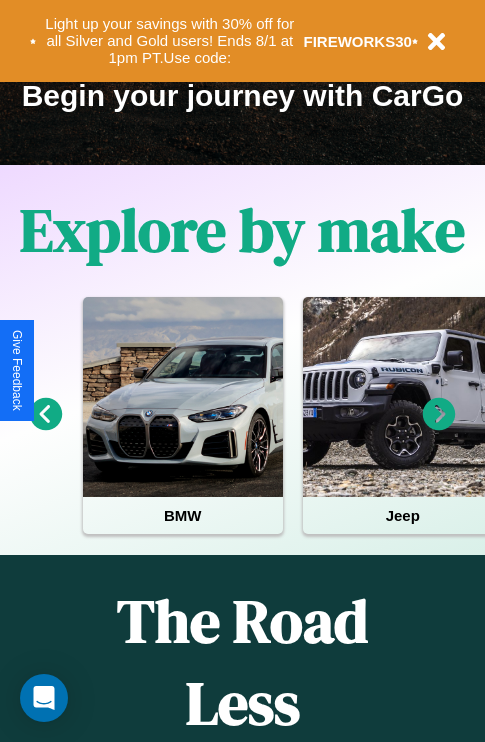 click 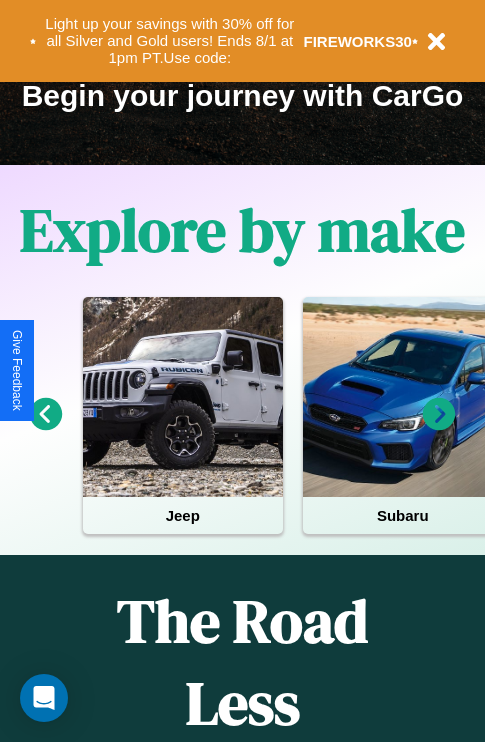 click 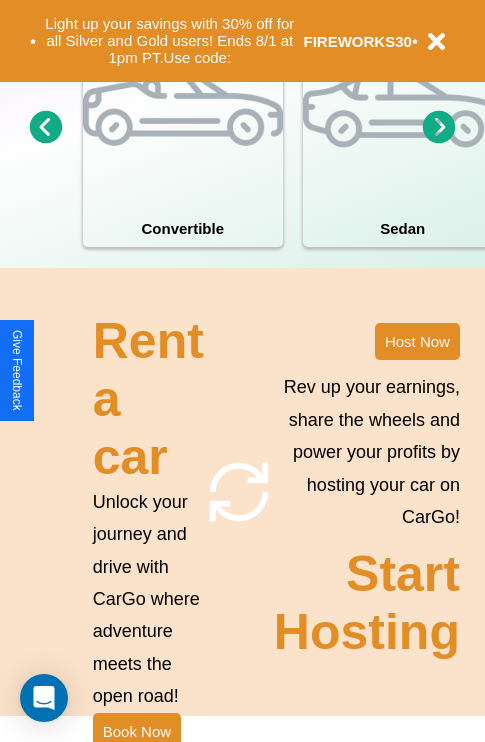 scroll, scrollTop: 1558, scrollLeft: 0, axis: vertical 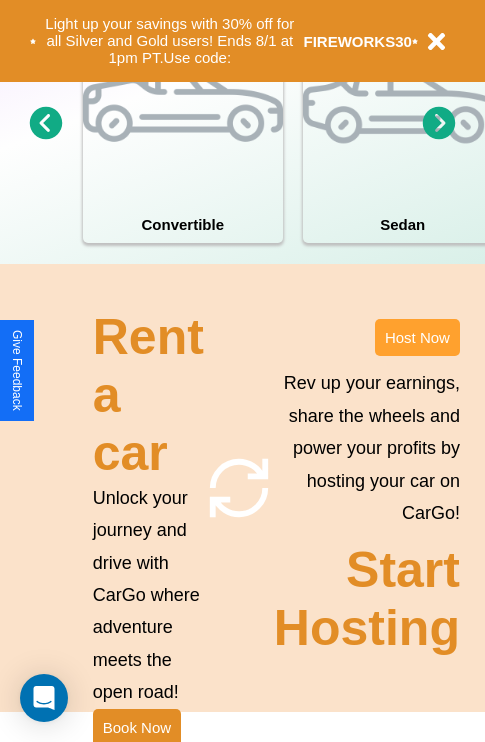 click on "Host Now" at bounding box center [417, 337] 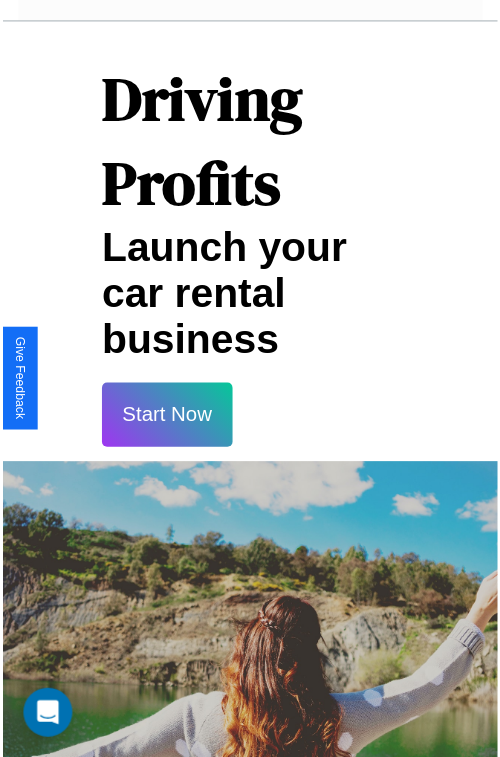 scroll, scrollTop: 35, scrollLeft: 0, axis: vertical 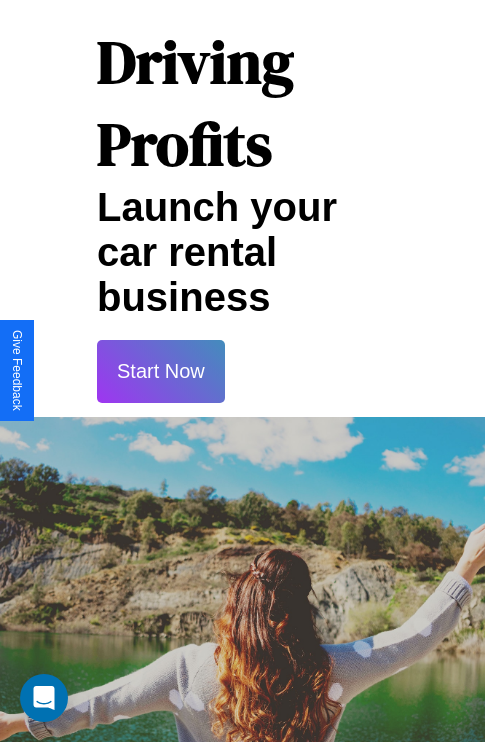 click on "Start Now" at bounding box center (161, 371) 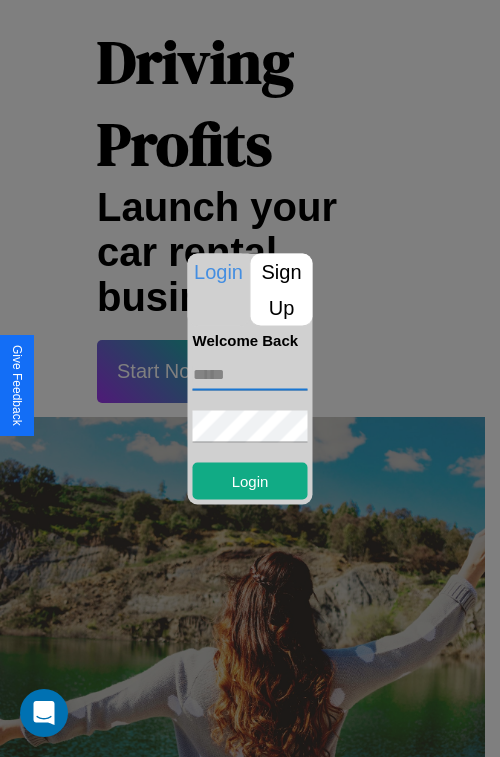 click at bounding box center [250, 374] 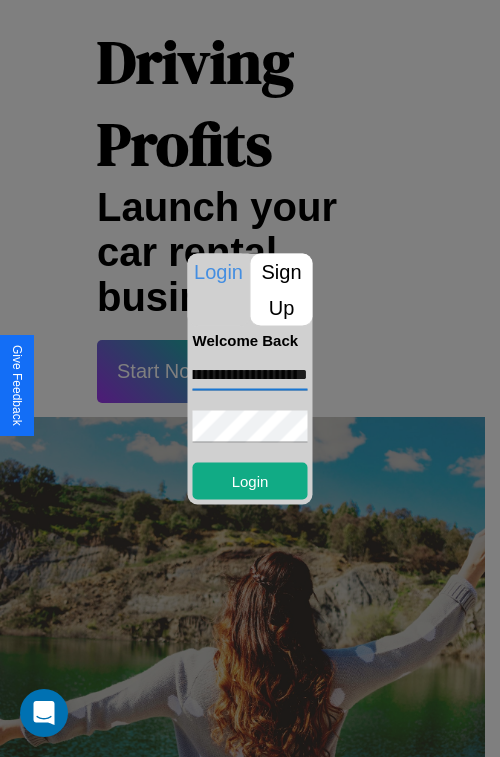 scroll, scrollTop: 0, scrollLeft: 86, axis: horizontal 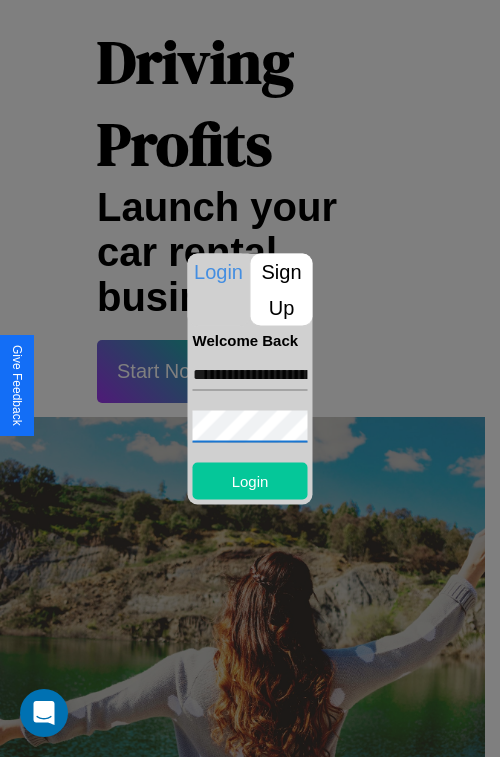 click on "Login" at bounding box center (250, 480) 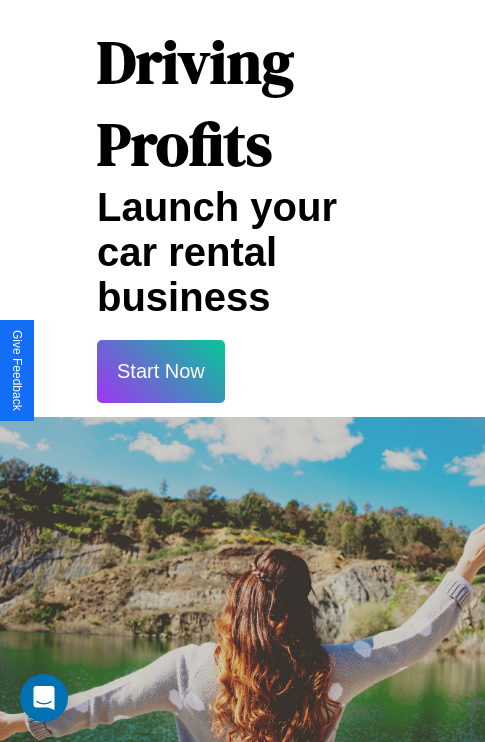scroll, scrollTop: 37, scrollLeft: 0, axis: vertical 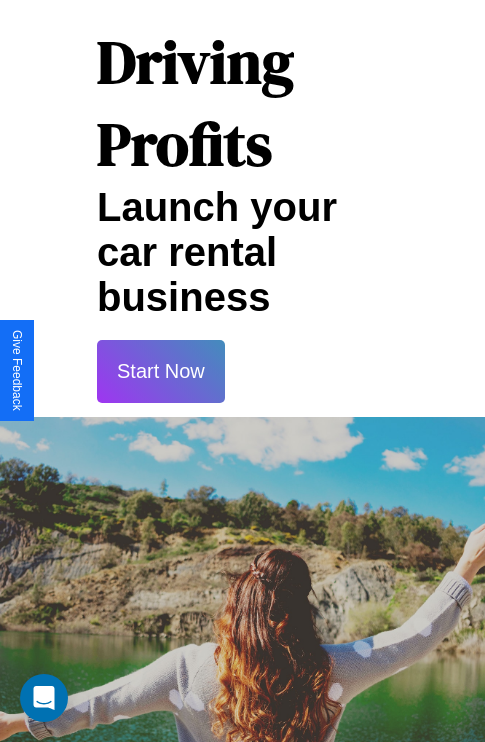 click on "Start Now" at bounding box center (161, 371) 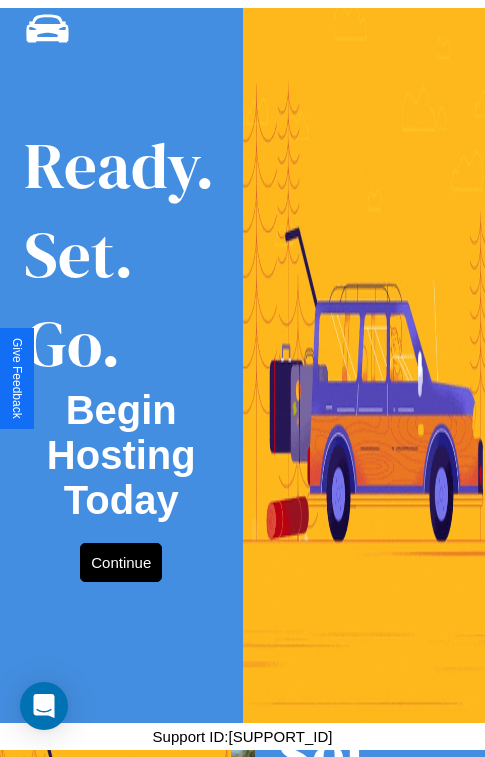 scroll, scrollTop: 0, scrollLeft: 0, axis: both 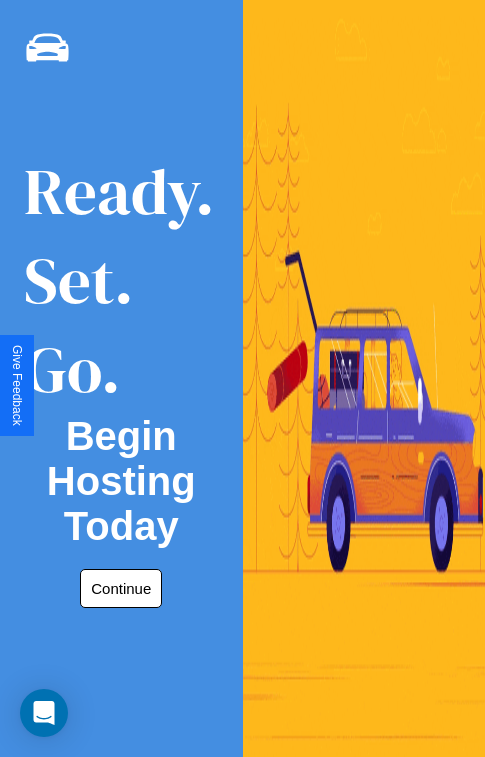 click on "Continue" at bounding box center (121, 588) 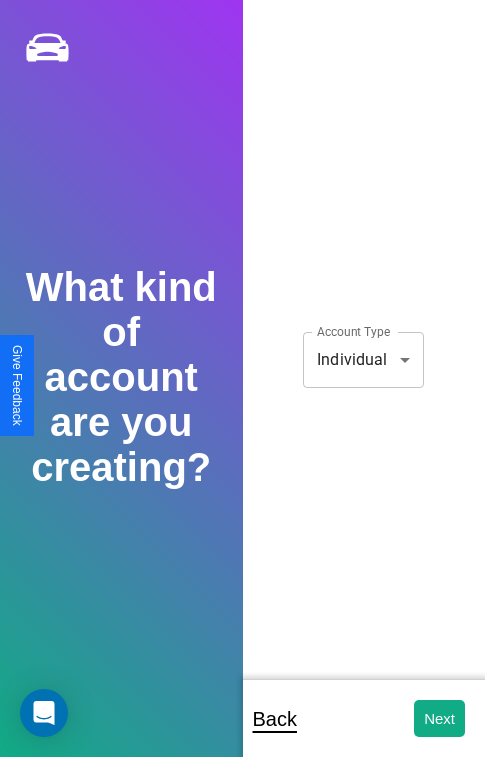 click on "**********" at bounding box center [242, 392] 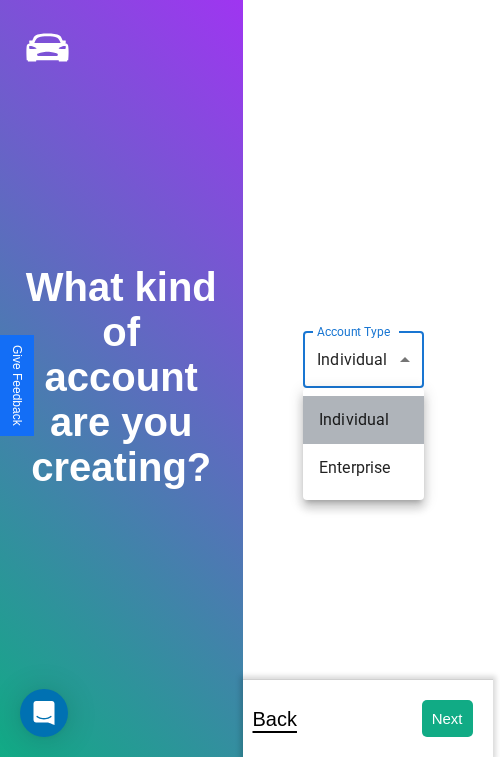 click on "Individual" at bounding box center [363, 420] 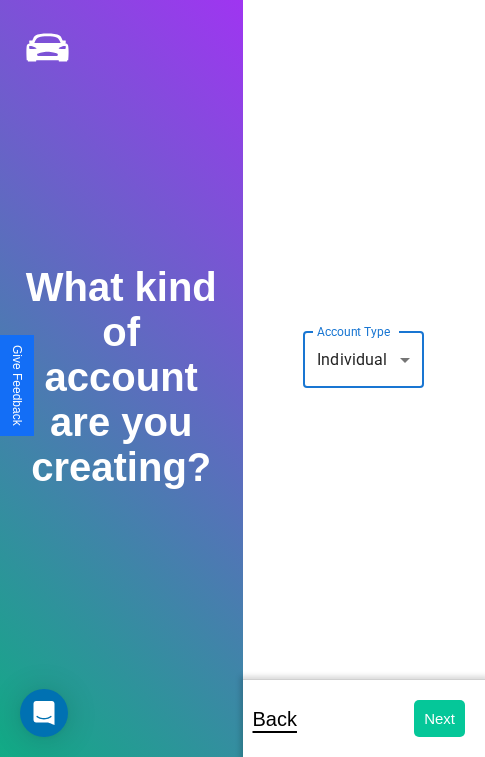 click on "Next" at bounding box center [439, 718] 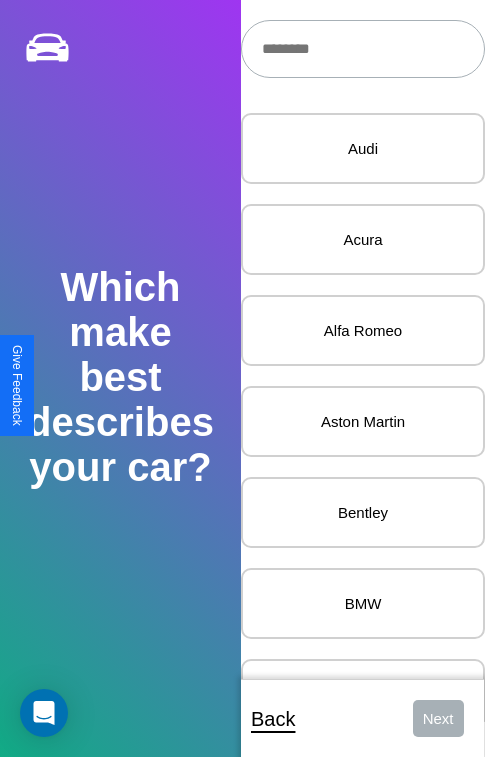 scroll, scrollTop: 27, scrollLeft: 0, axis: vertical 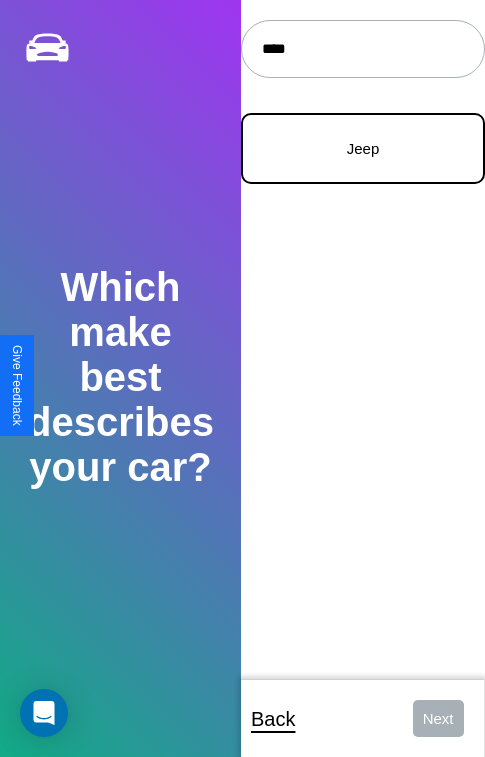 type on "****" 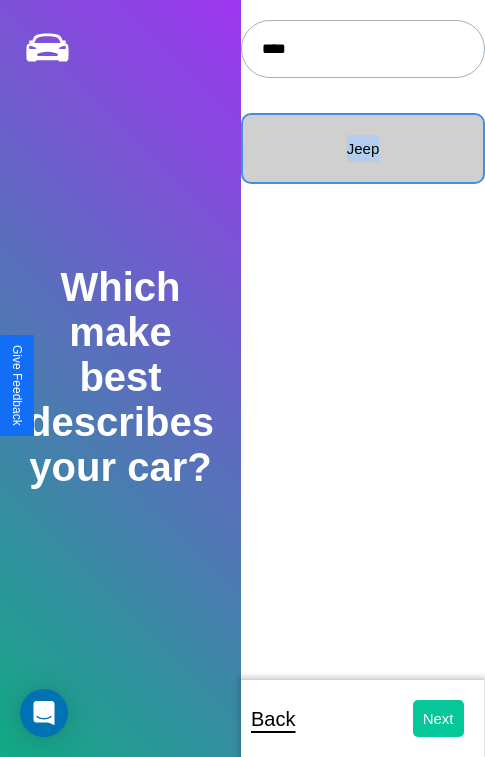 click on "Next" at bounding box center [438, 718] 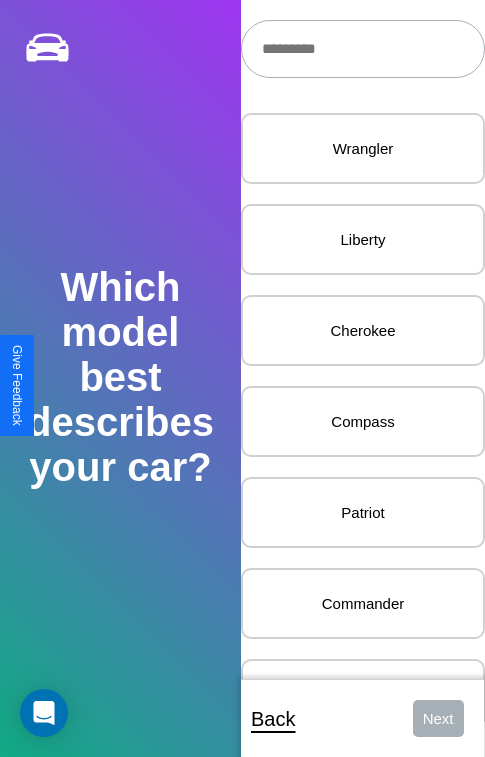 click at bounding box center (363, 49) 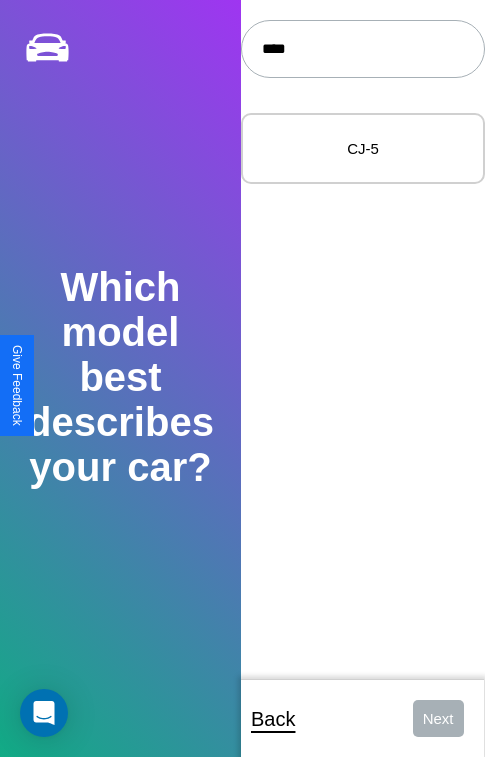type on "****" 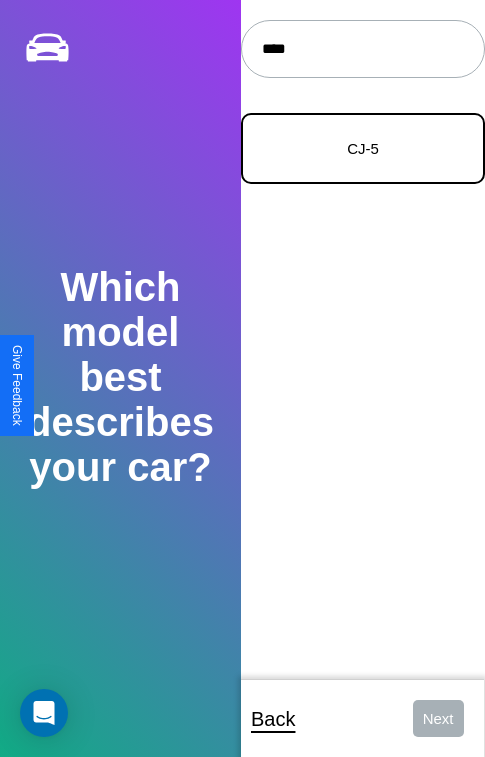 click on "CJ-5" at bounding box center (363, 148) 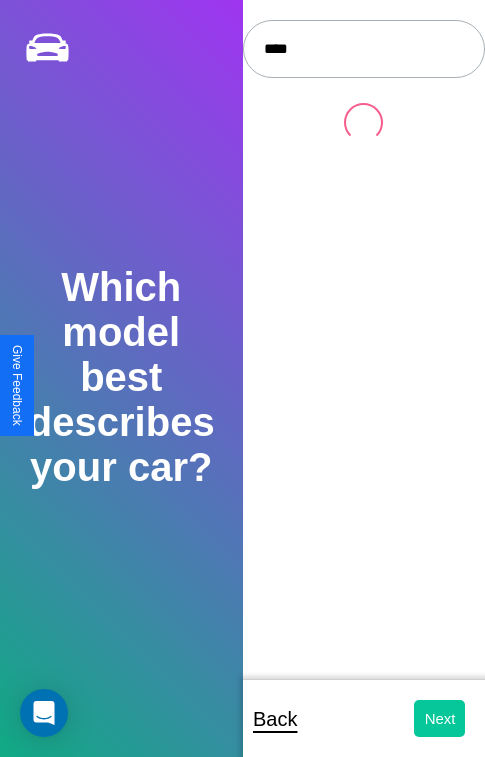 click on "Next" at bounding box center [439, 718] 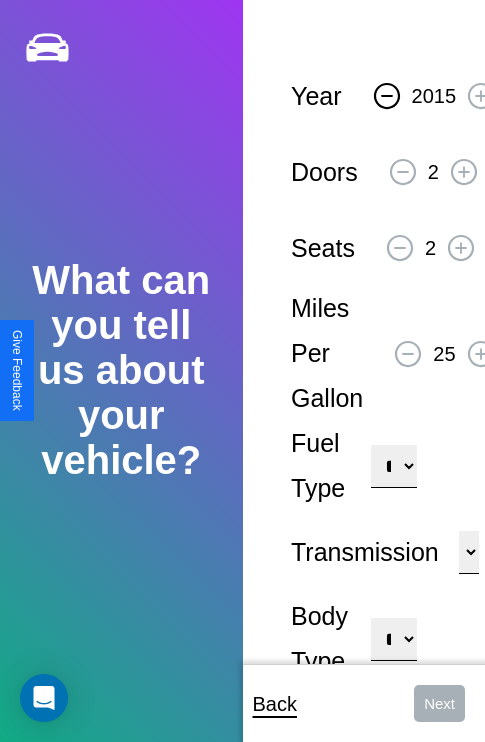 click 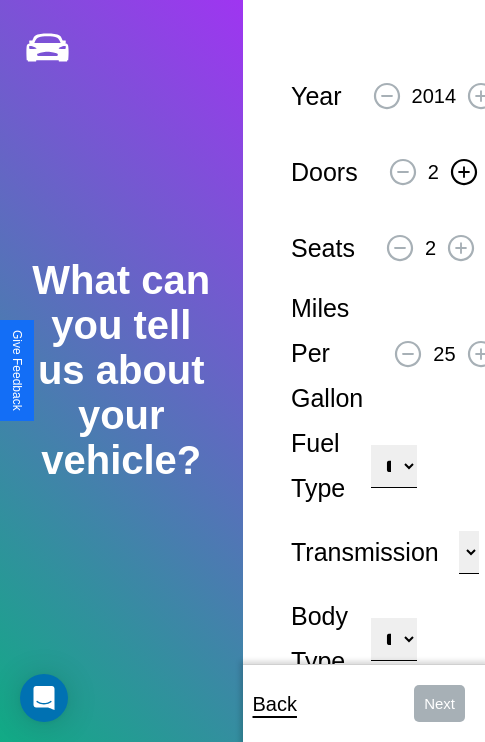 click 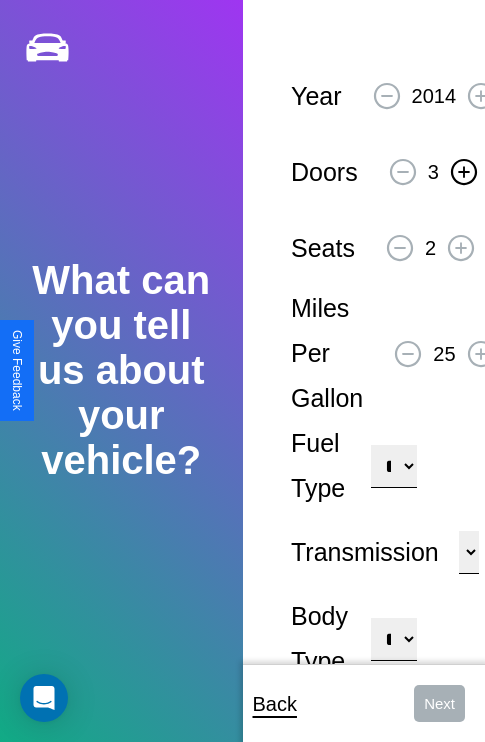 click 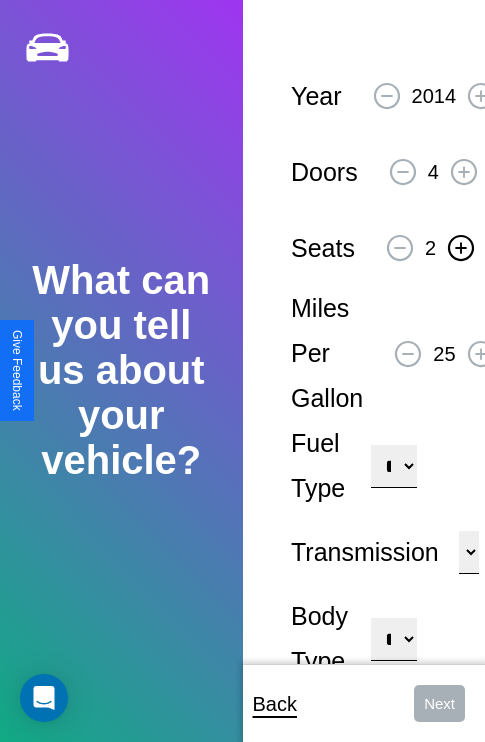 click 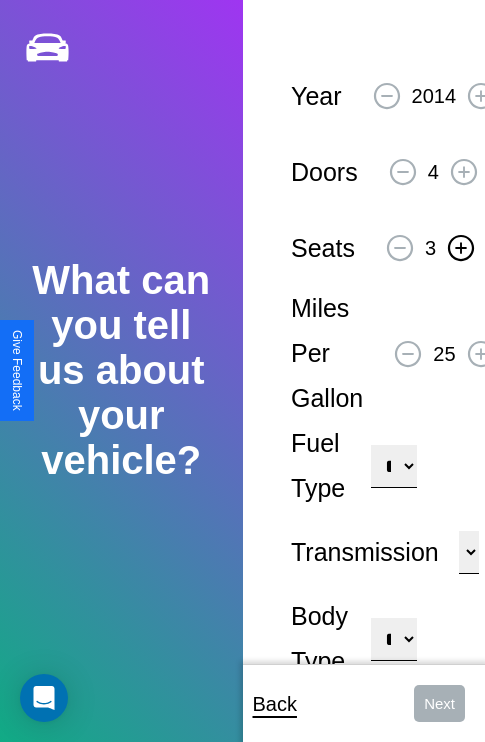 click 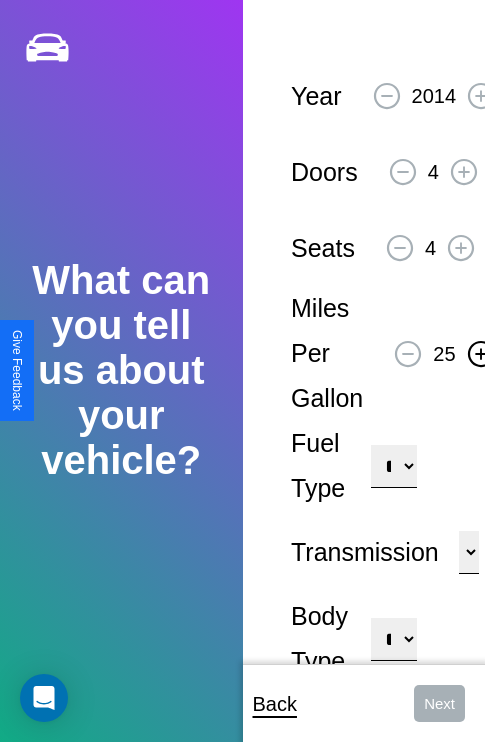 click 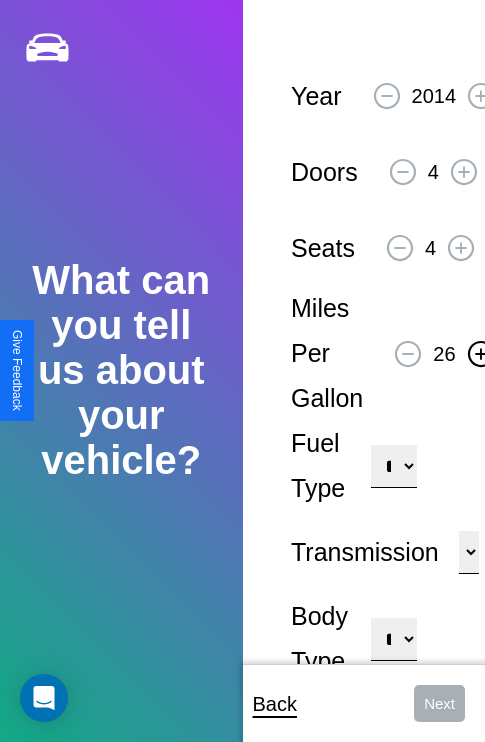 click 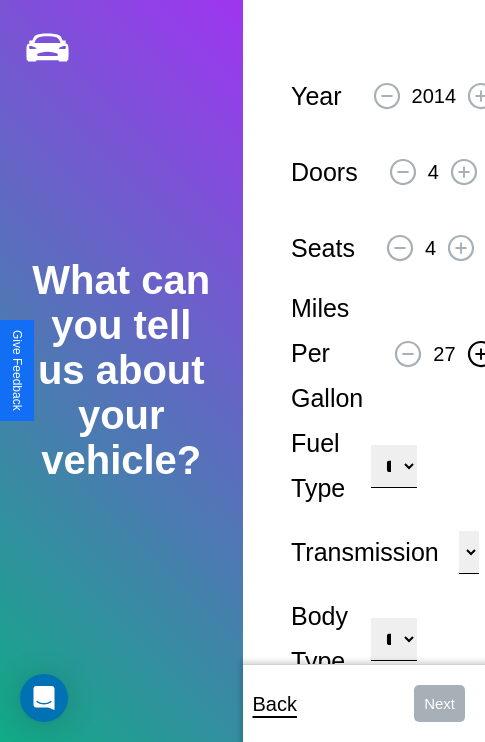 click 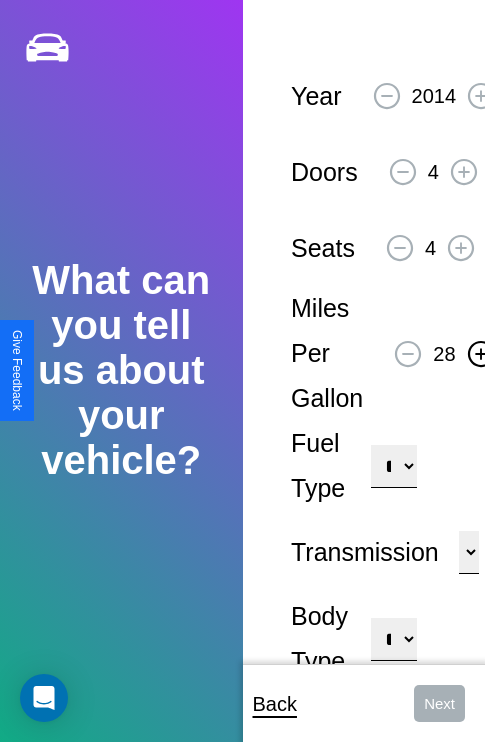 click 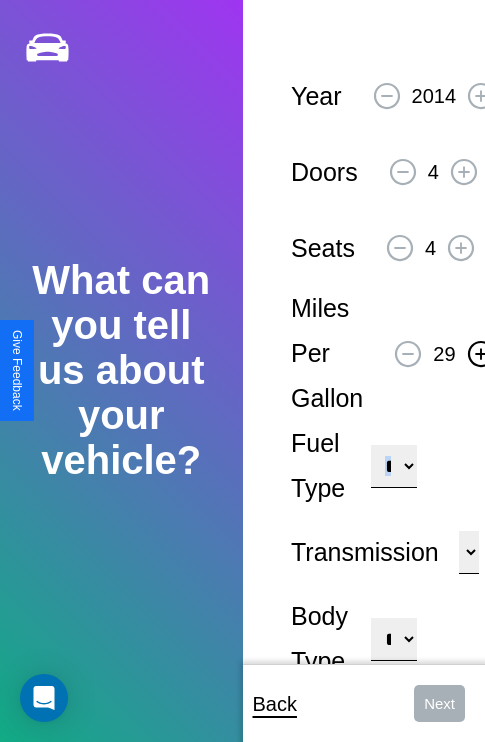 click on "**********" at bounding box center [393, 466] 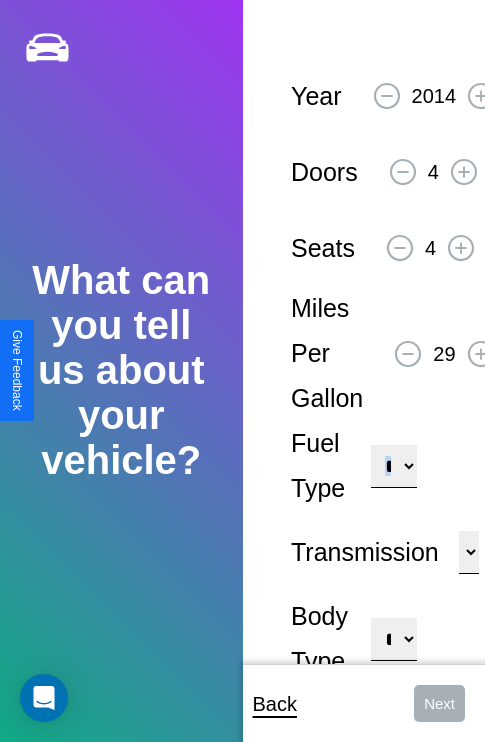 select on "***" 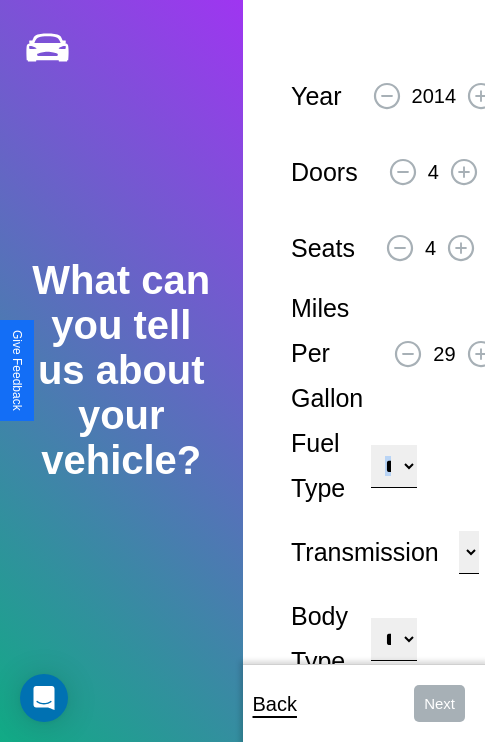 click on "****** ********* ******" at bounding box center (469, 552) 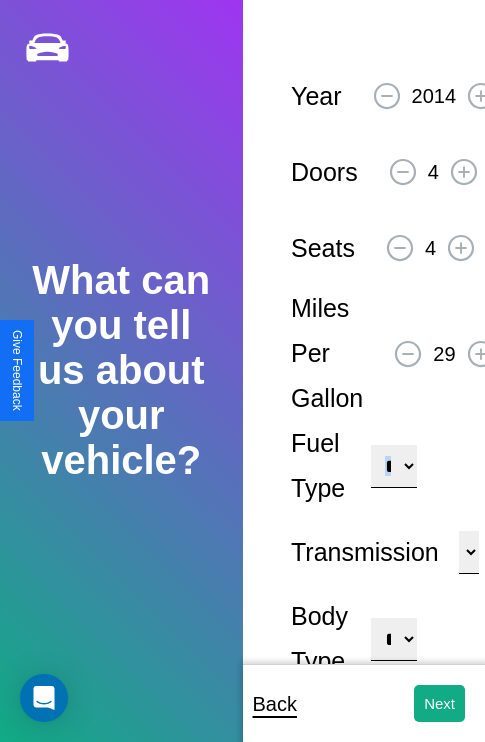 click on "**********" at bounding box center (393, 639) 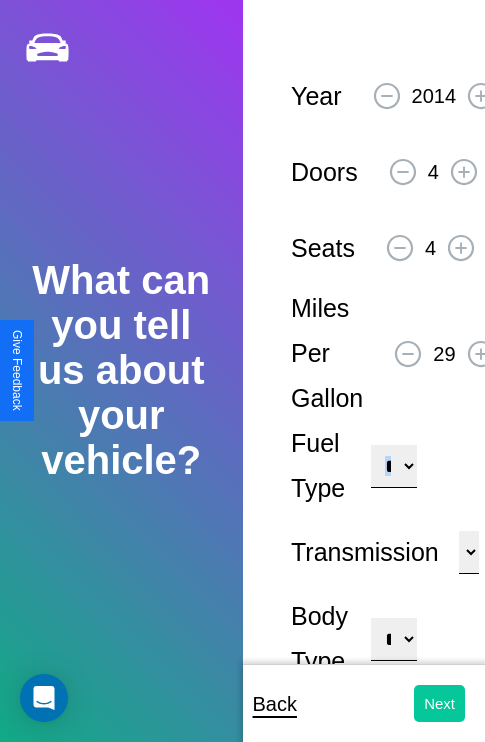 click on "Next" at bounding box center (439, 703) 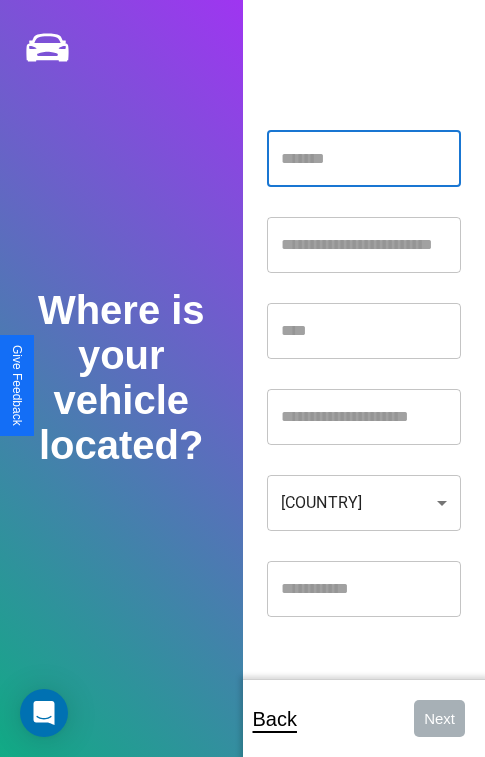 click at bounding box center [364, 159] 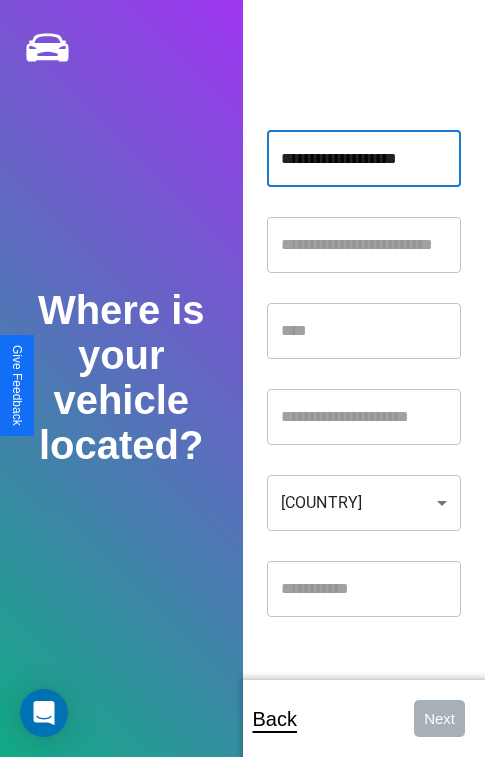 type on "**********" 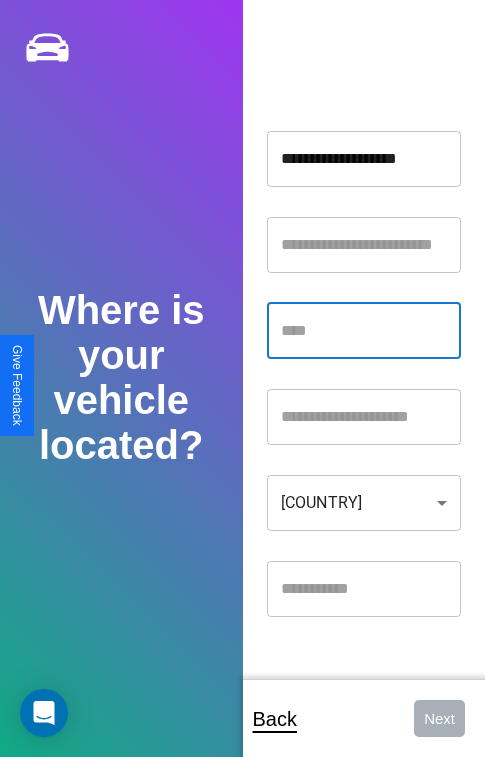 click at bounding box center (364, 331) 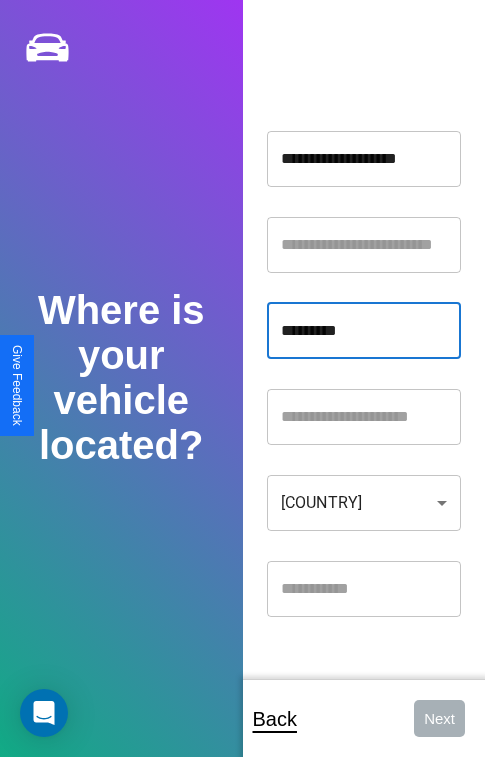 type on "*********" 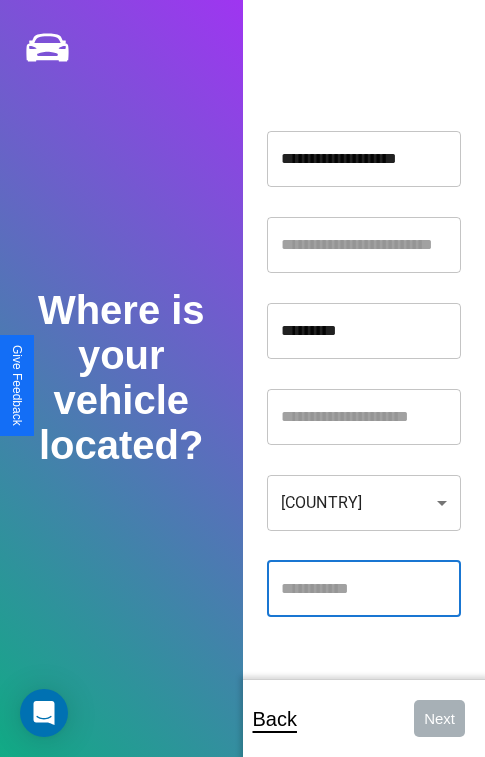 click at bounding box center [364, 589] 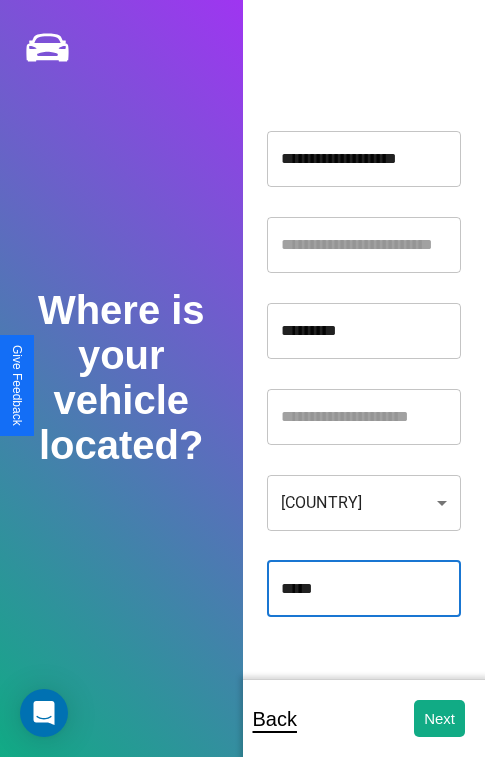 type on "*****" 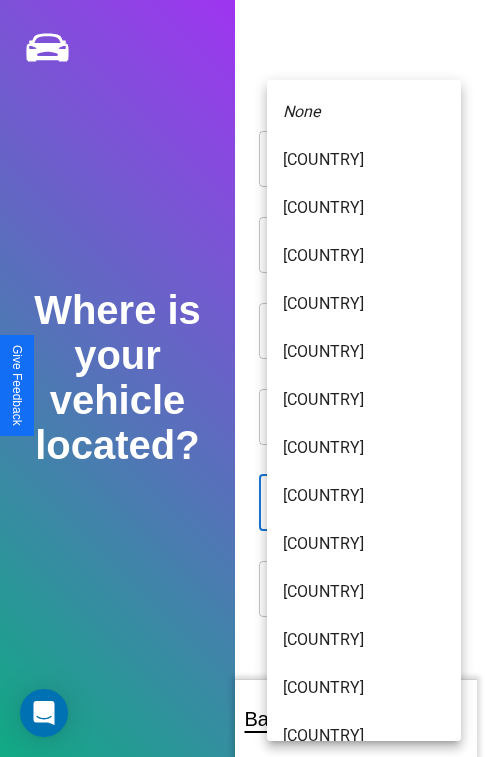click on "[COUNTRY]" at bounding box center [364, 1072] 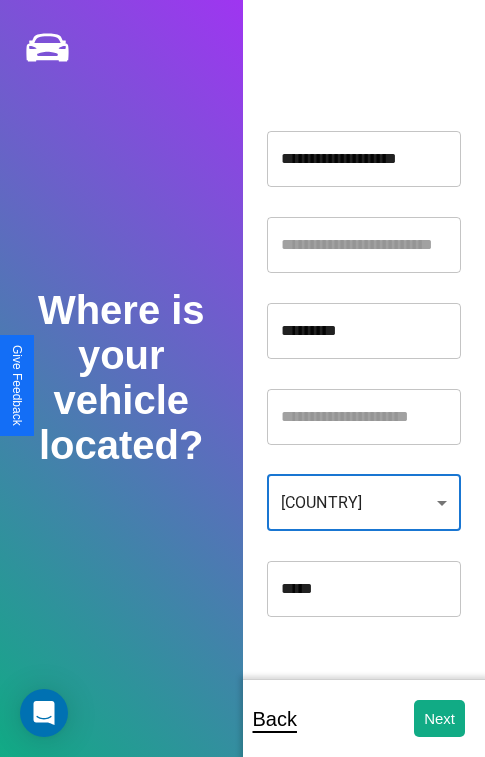 scroll, scrollTop: 459, scrollLeft: 0, axis: vertical 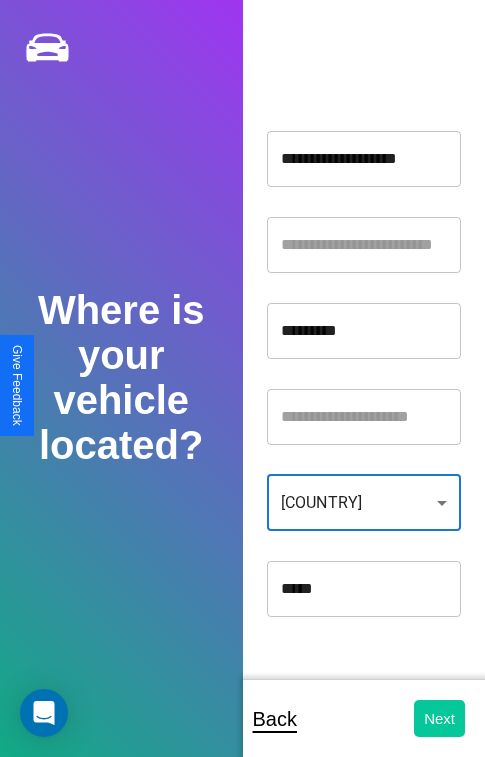 click on "Next" at bounding box center [439, 718] 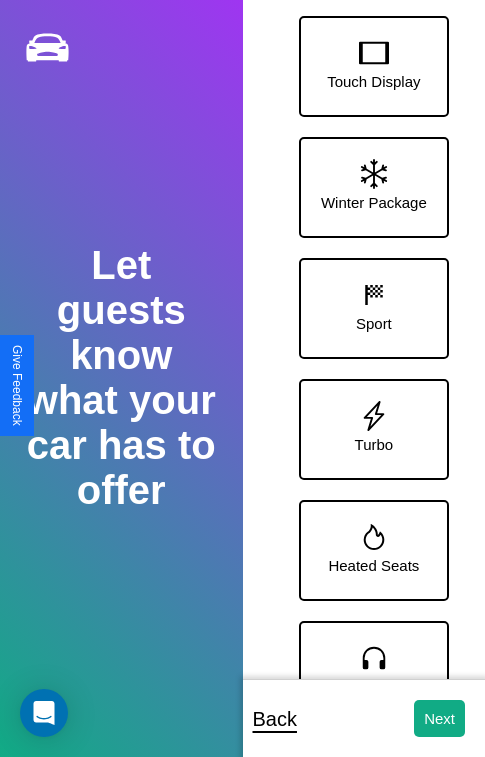 scroll, scrollTop: 128, scrollLeft: 0, axis: vertical 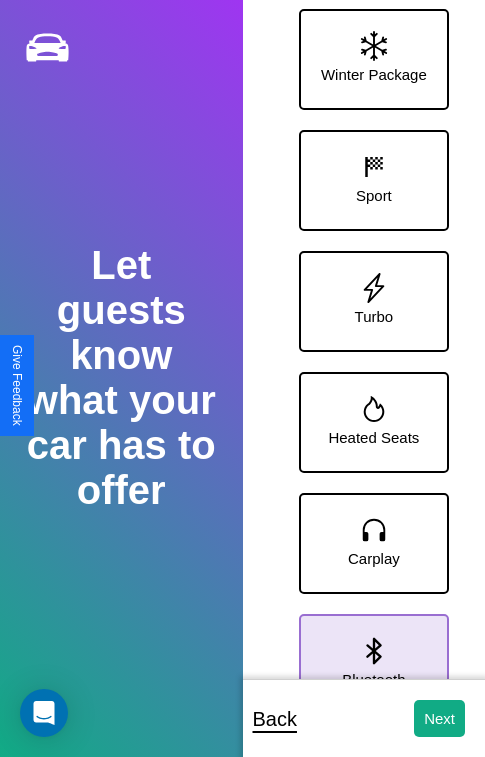 click 